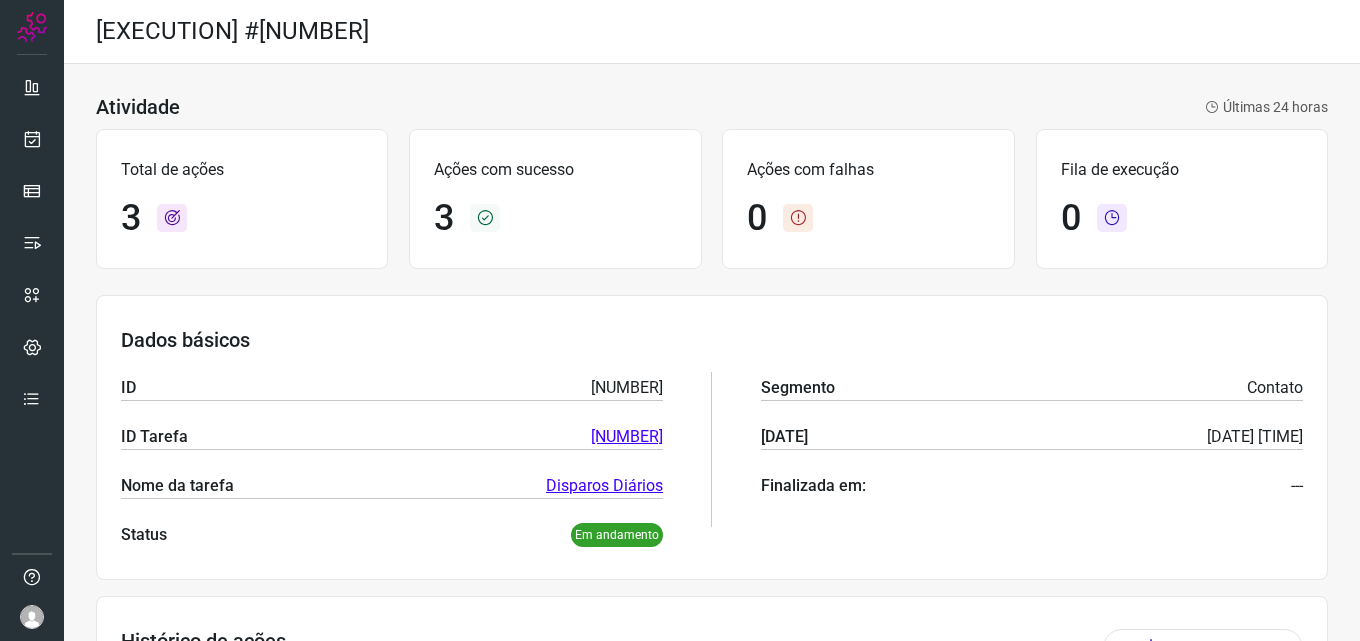 scroll, scrollTop: 0, scrollLeft: 0, axis: both 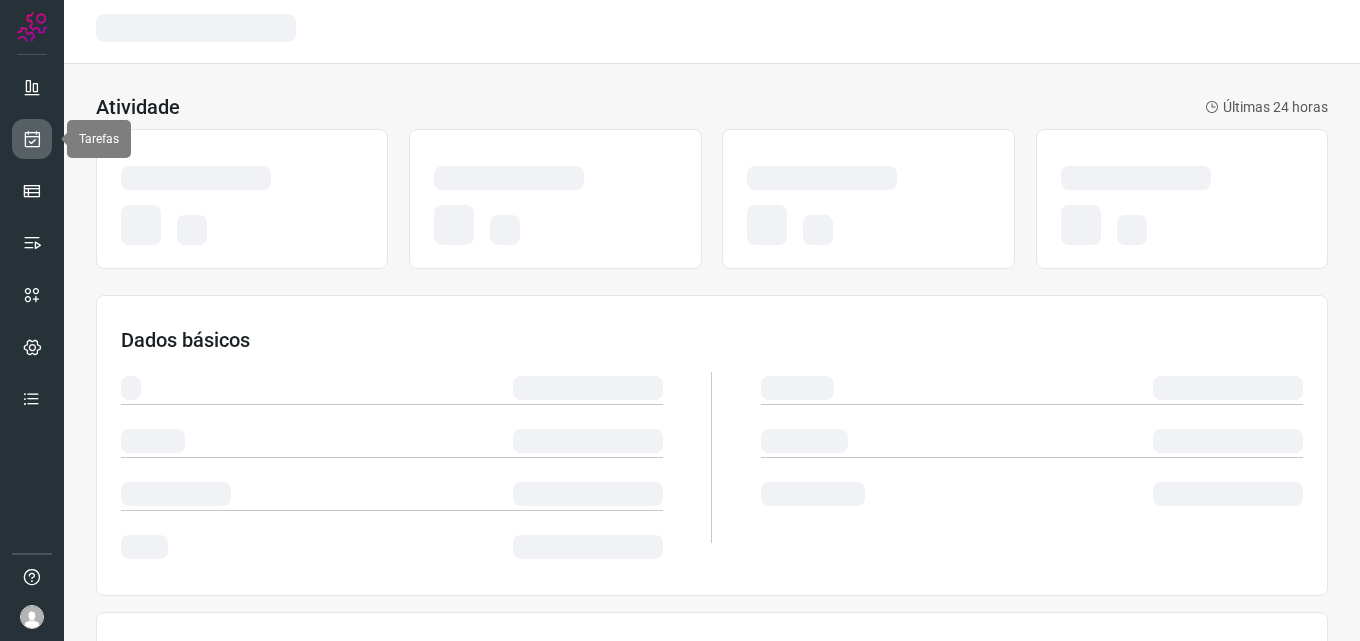 click at bounding box center [32, 139] 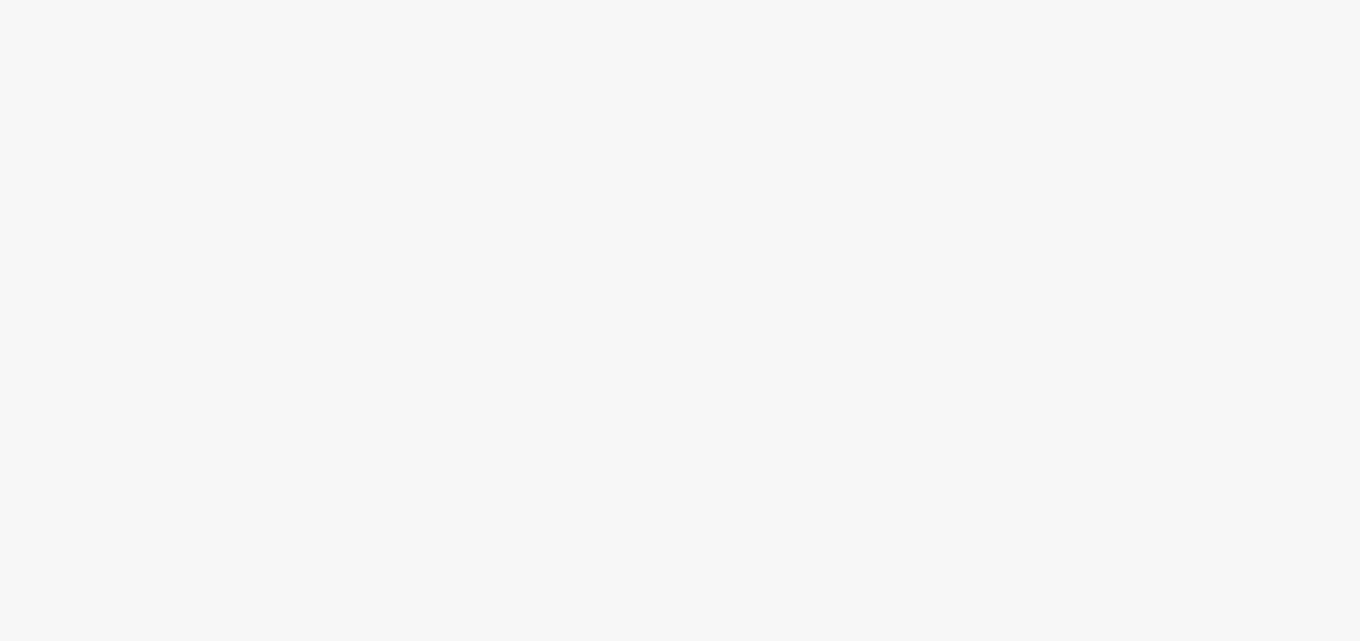 scroll, scrollTop: 0, scrollLeft: 0, axis: both 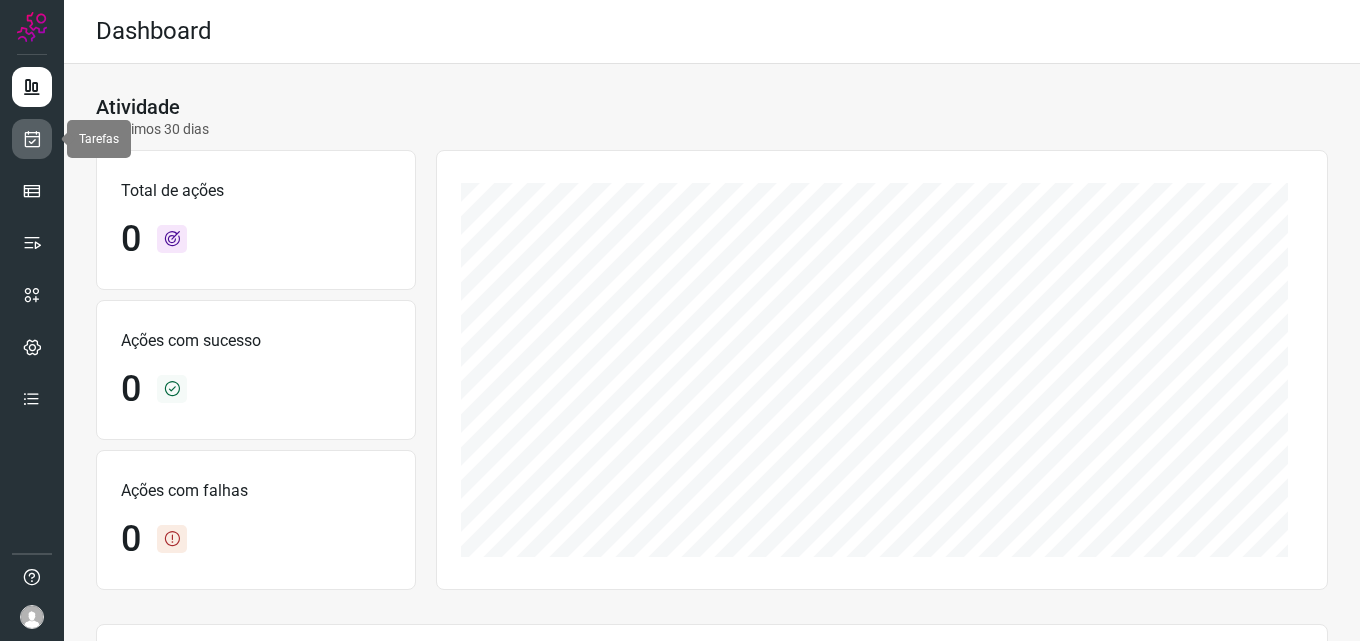 click at bounding box center (32, 139) 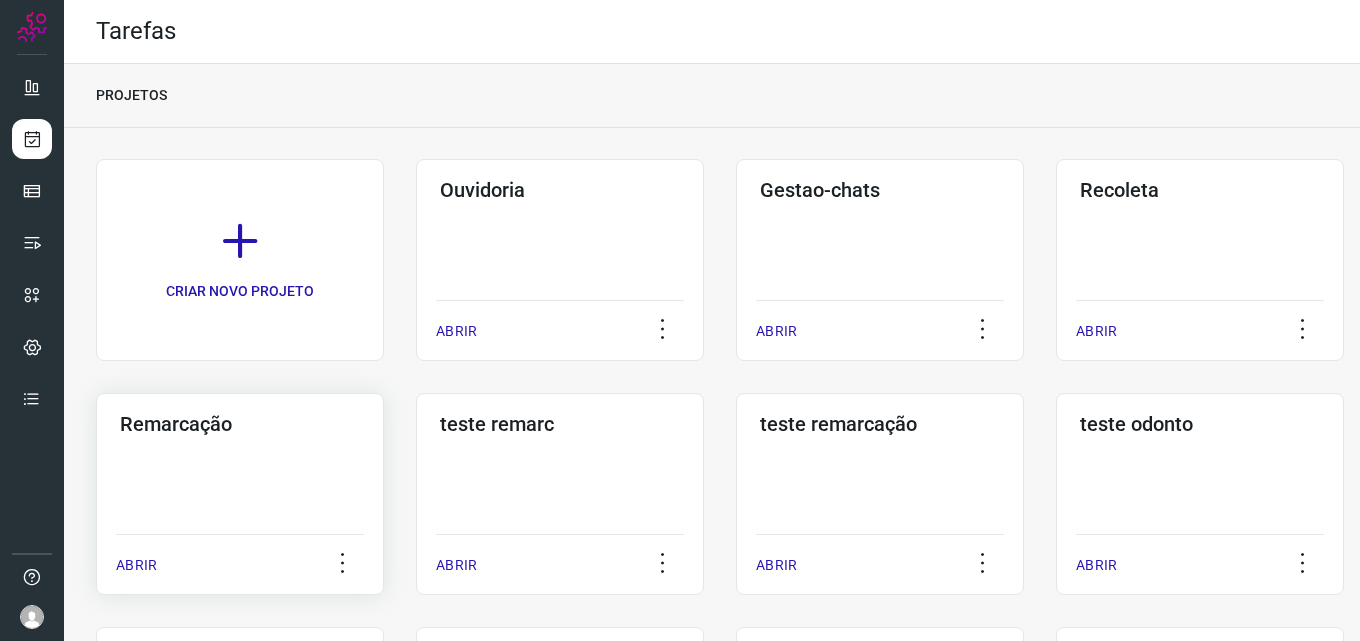 click on "Remarcação  ABRIR" 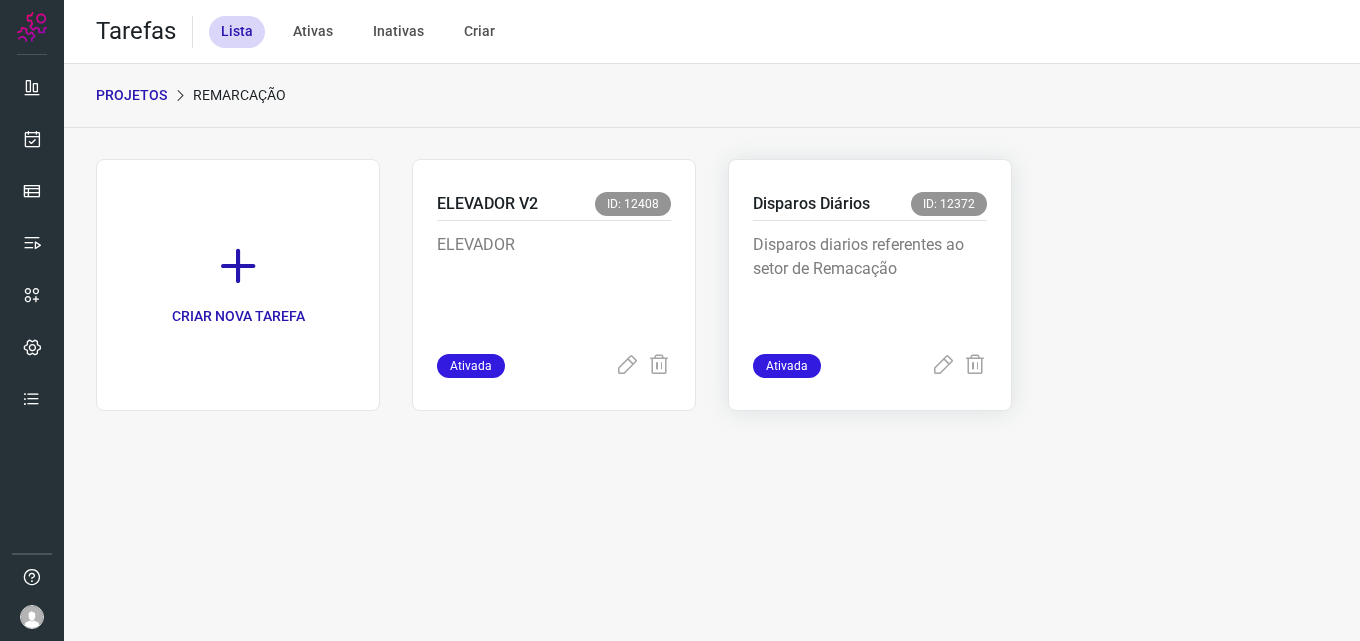 click on "Disparos diarios referentes ao setor de Remacação" at bounding box center [870, 283] 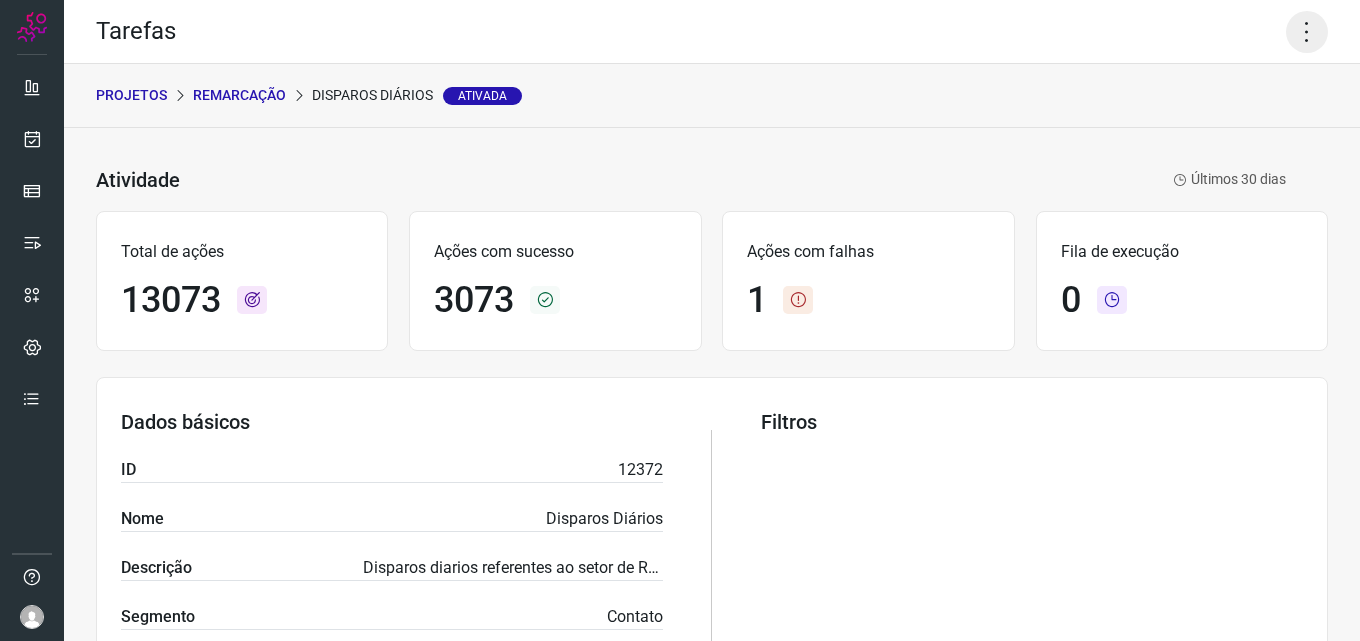 click 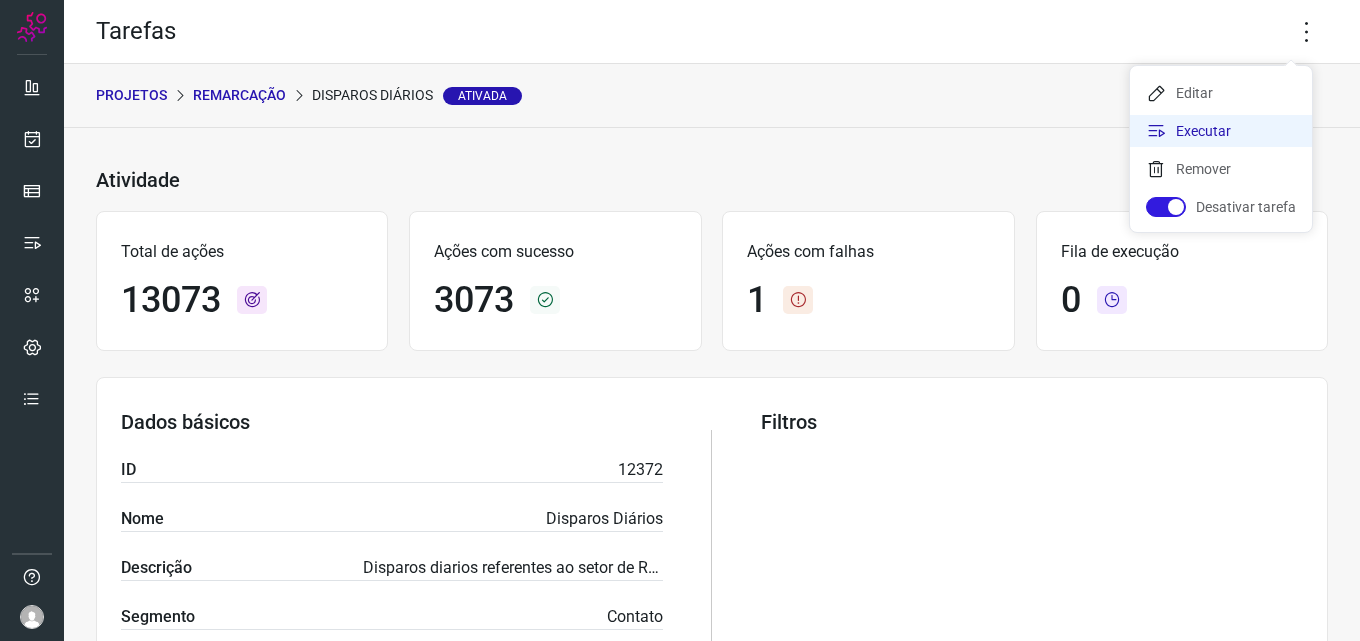 click on "Executar" 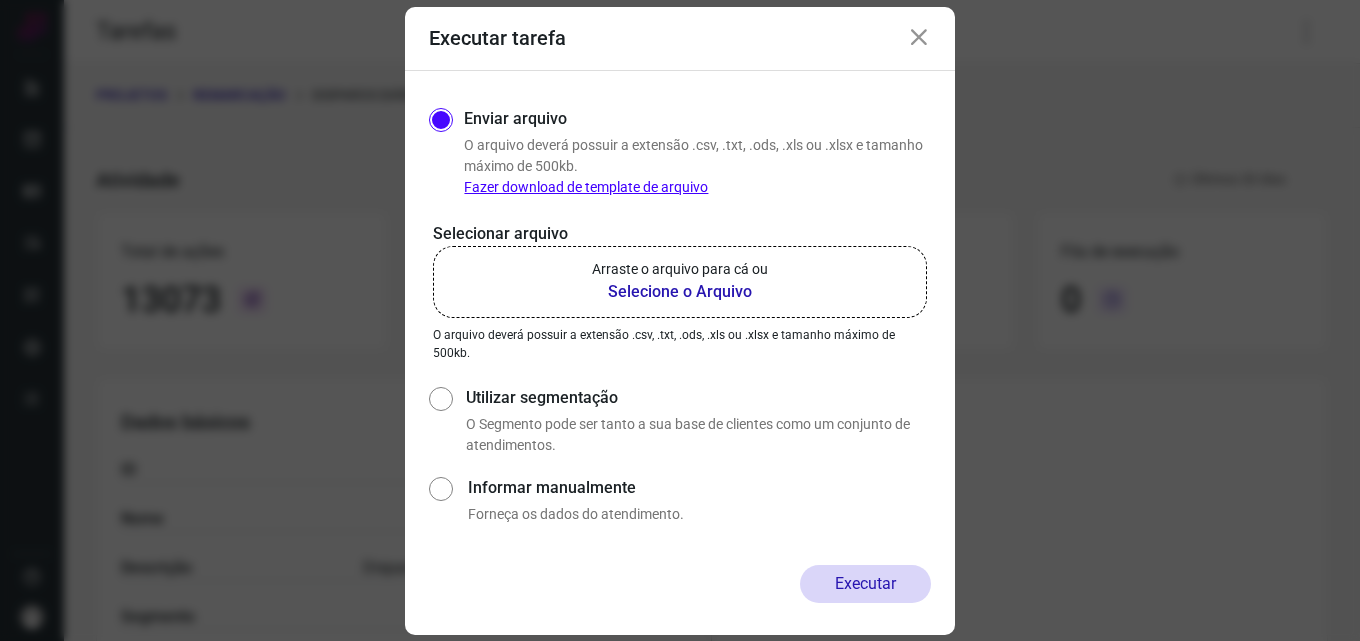 click on "Selecione o Arquivo" at bounding box center [680, 292] 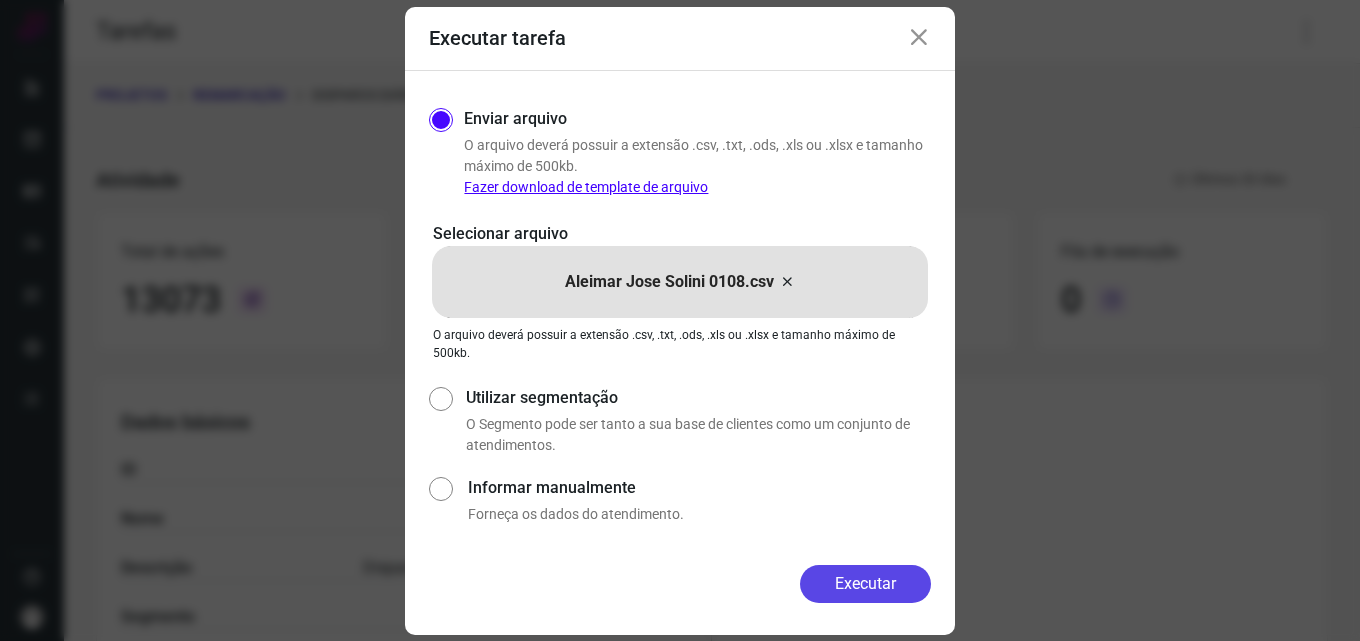 click on "Executar" at bounding box center (865, 584) 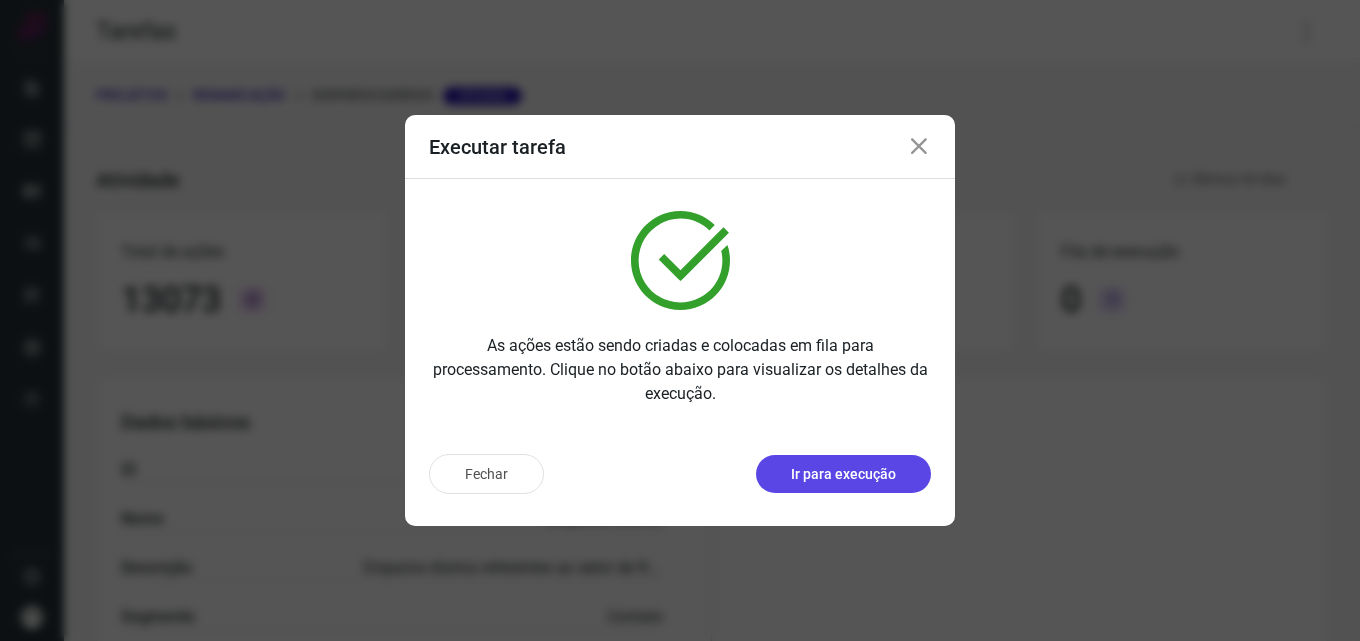 click on "Ir para execução" at bounding box center [843, 474] 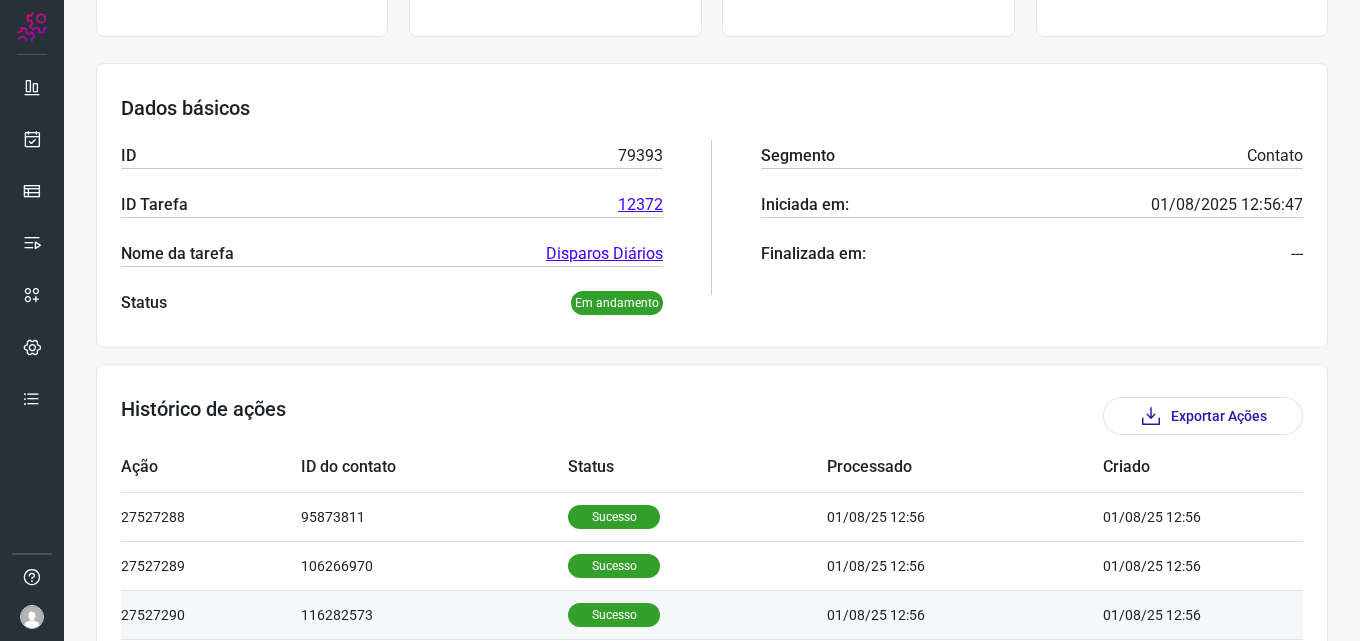 scroll, scrollTop: 327, scrollLeft: 0, axis: vertical 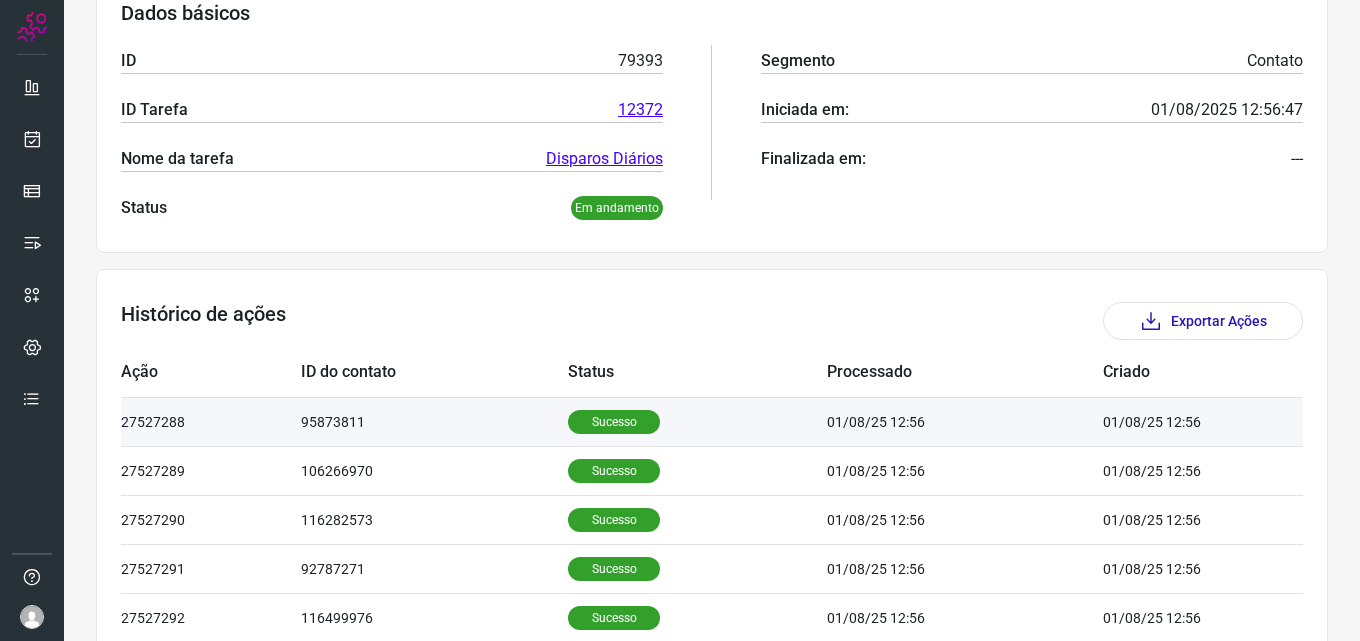 click on "Sucesso" at bounding box center (697, 421) 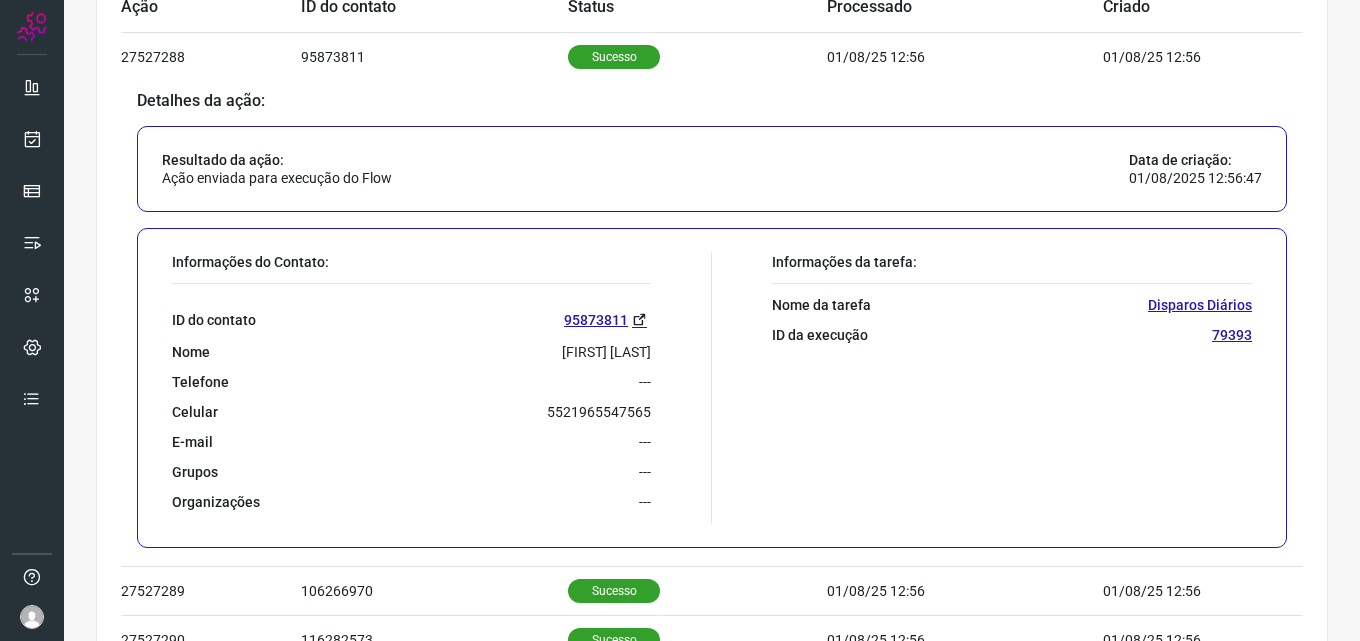 scroll, scrollTop: 727, scrollLeft: 0, axis: vertical 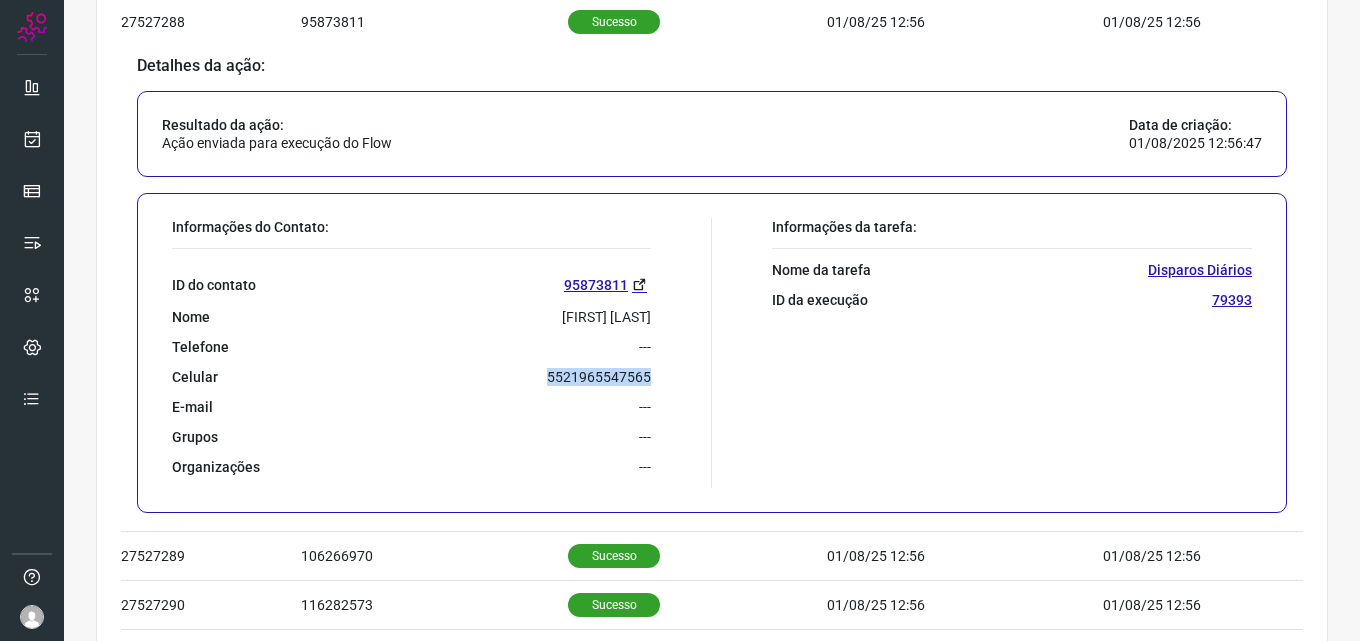 drag, startPoint x: 537, startPoint y: 375, endPoint x: 659, endPoint y: 368, distance: 122.20065 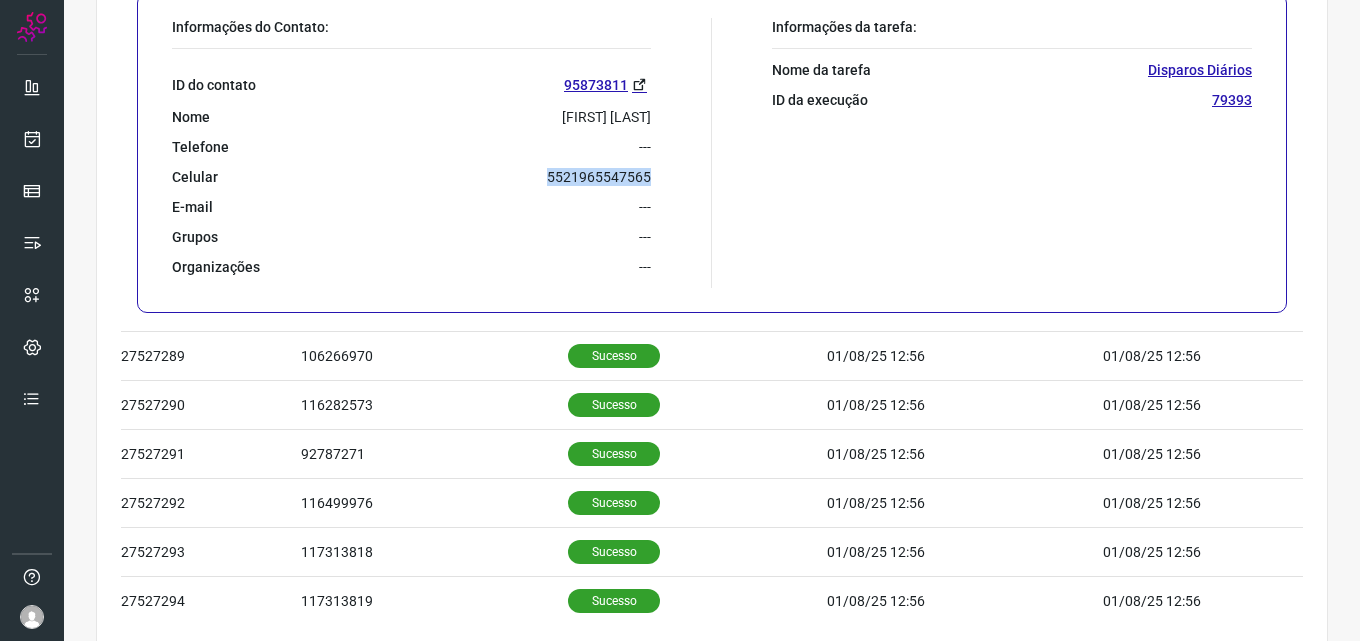 scroll, scrollTop: 327, scrollLeft: 0, axis: vertical 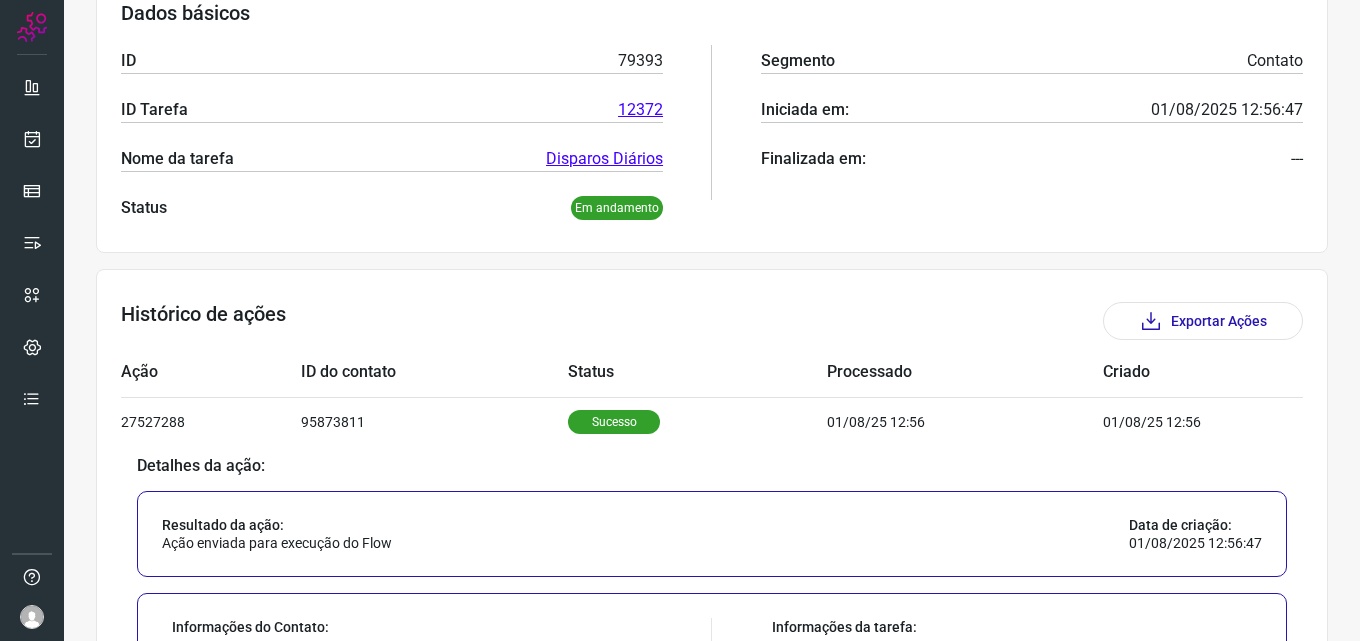 drag, startPoint x: 410, startPoint y: 273, endPoint x: 518, endPoint y: 299, distance: 111.085556 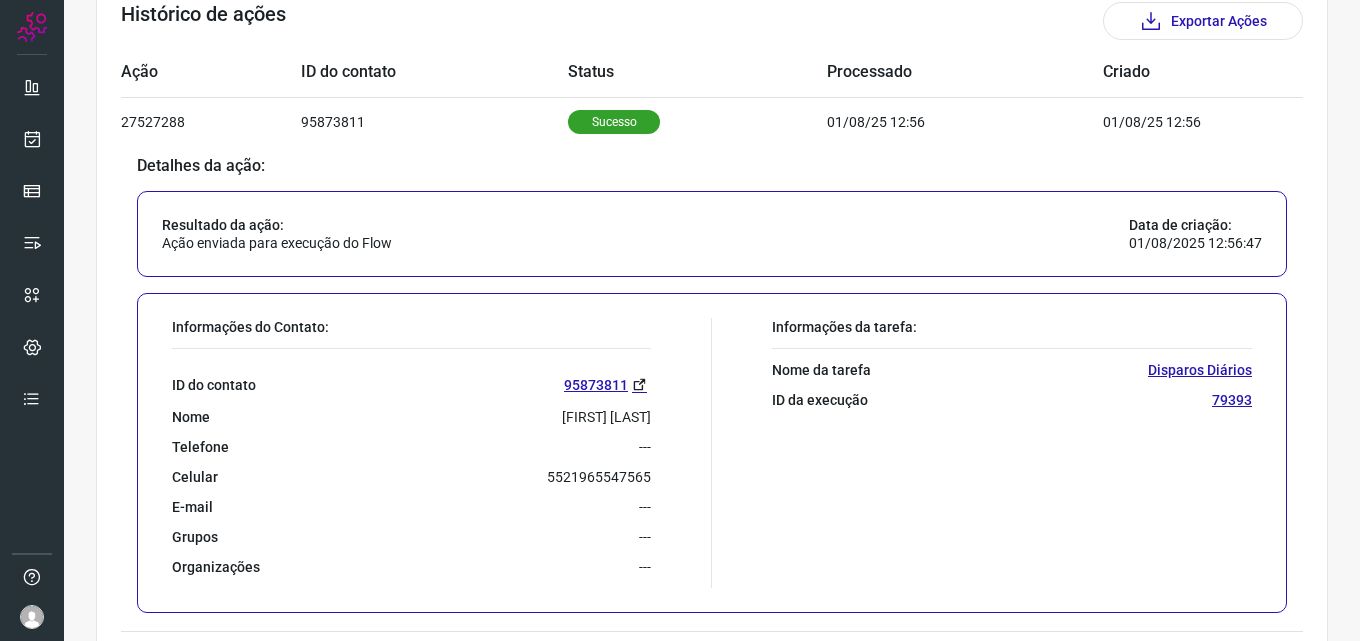 click on "5521965547565" at bounding box center (599, 477) 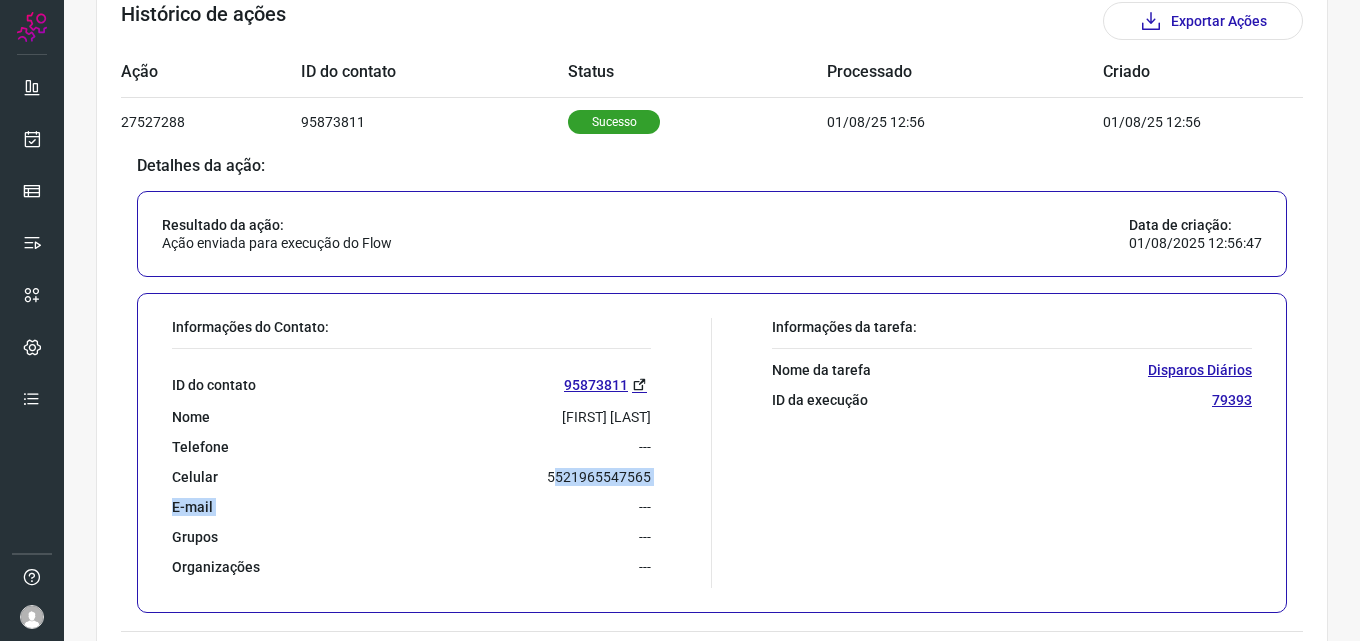 drag, startPoint x: 522, startPoint y: 486, endPoint x: 540, endPoint y: 474, distance: 21.633308 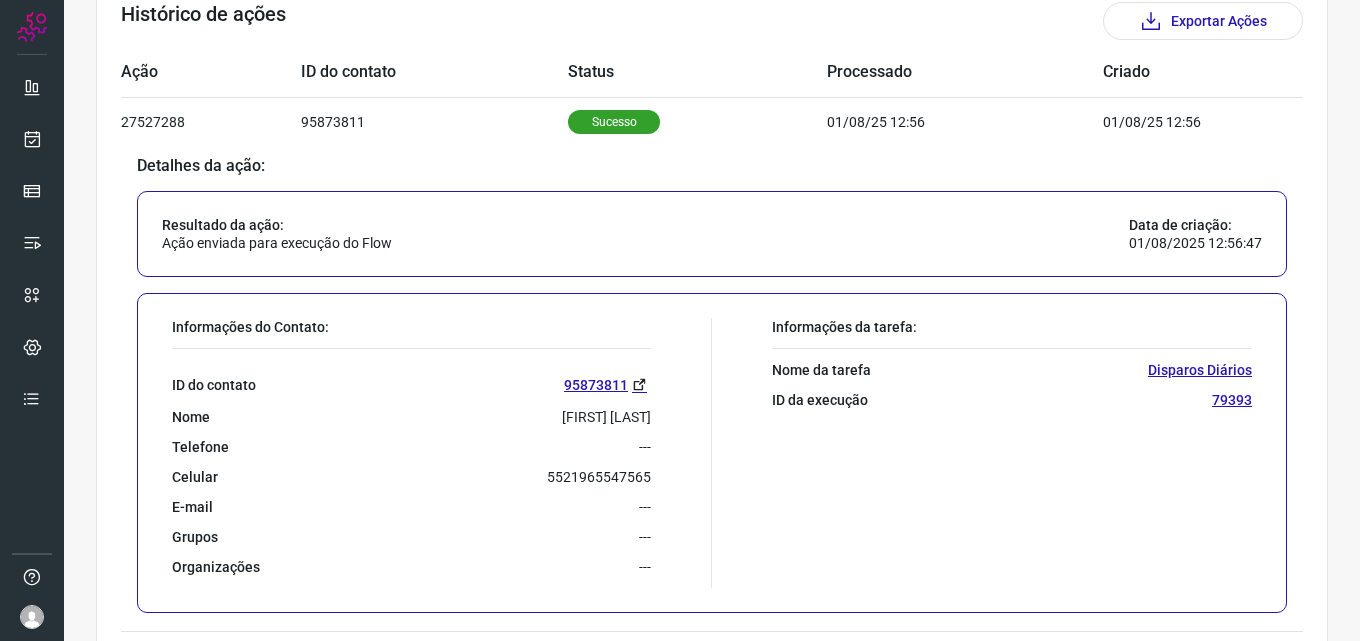 click on "Telefone ---" at bounding box center (411, 447) 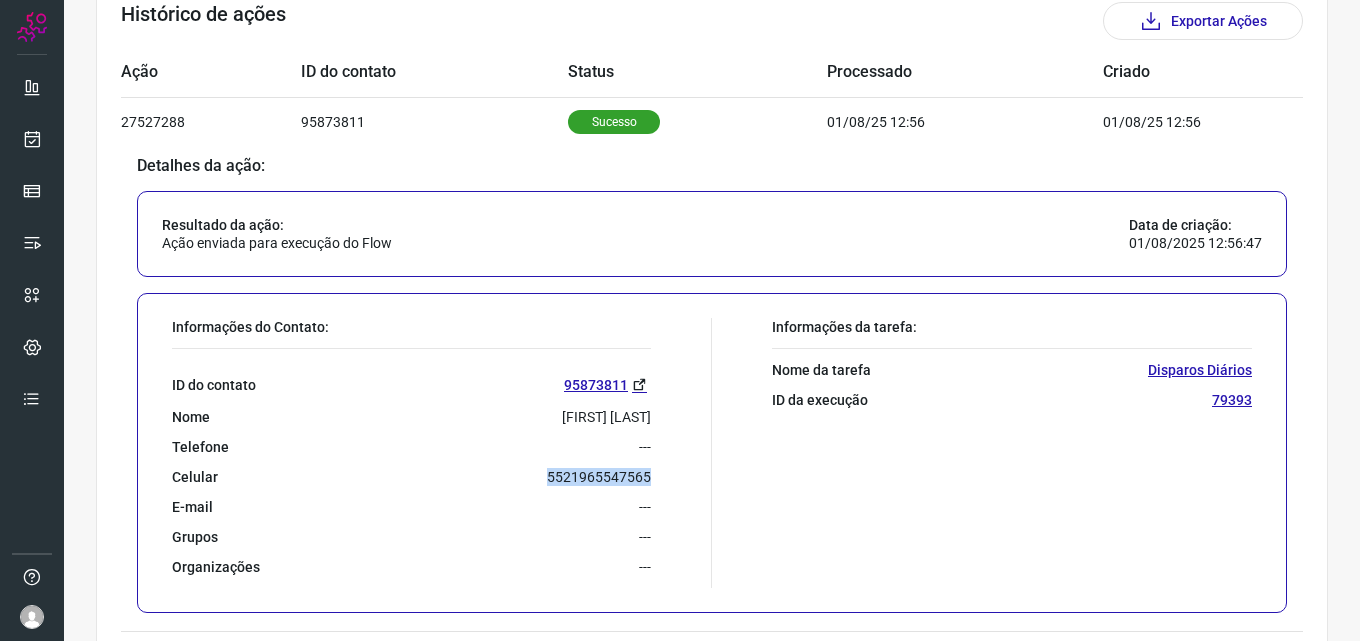 drag, startPoint x: 539, startPoint y: 482, endPoint x: 642, endPoint y: 482, distance: 103 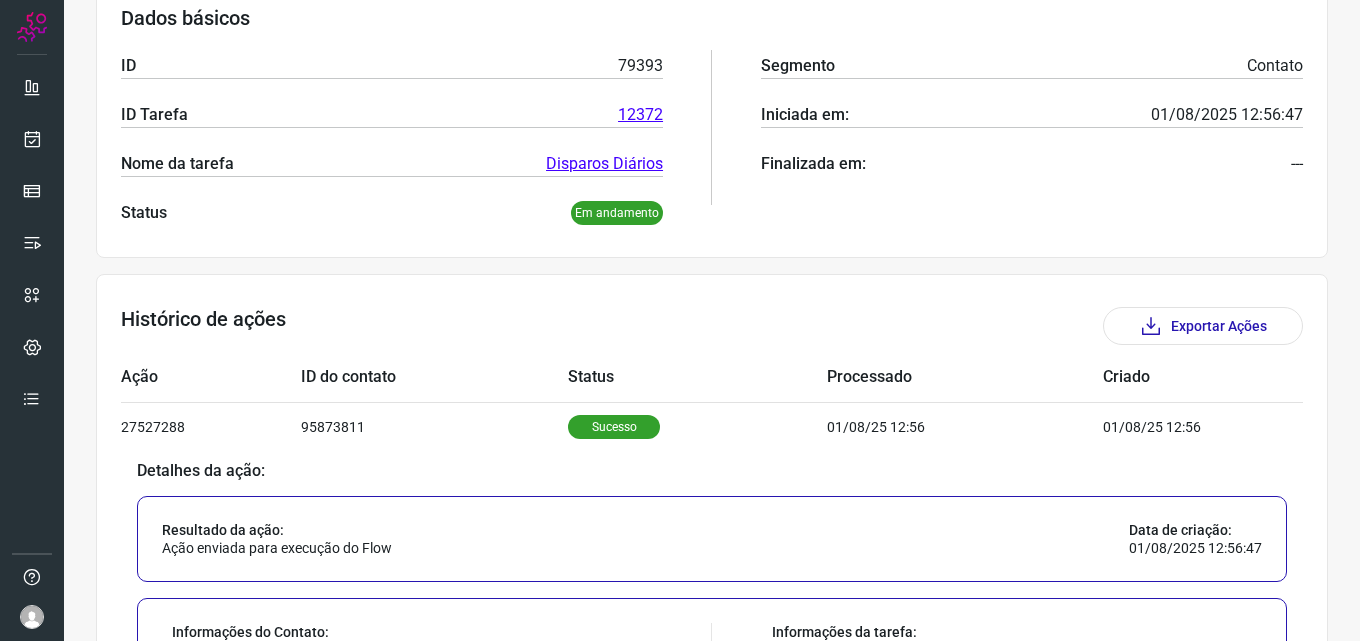 scroll, scrollTop: 227, scrollLeft: 0, axis: vertical 